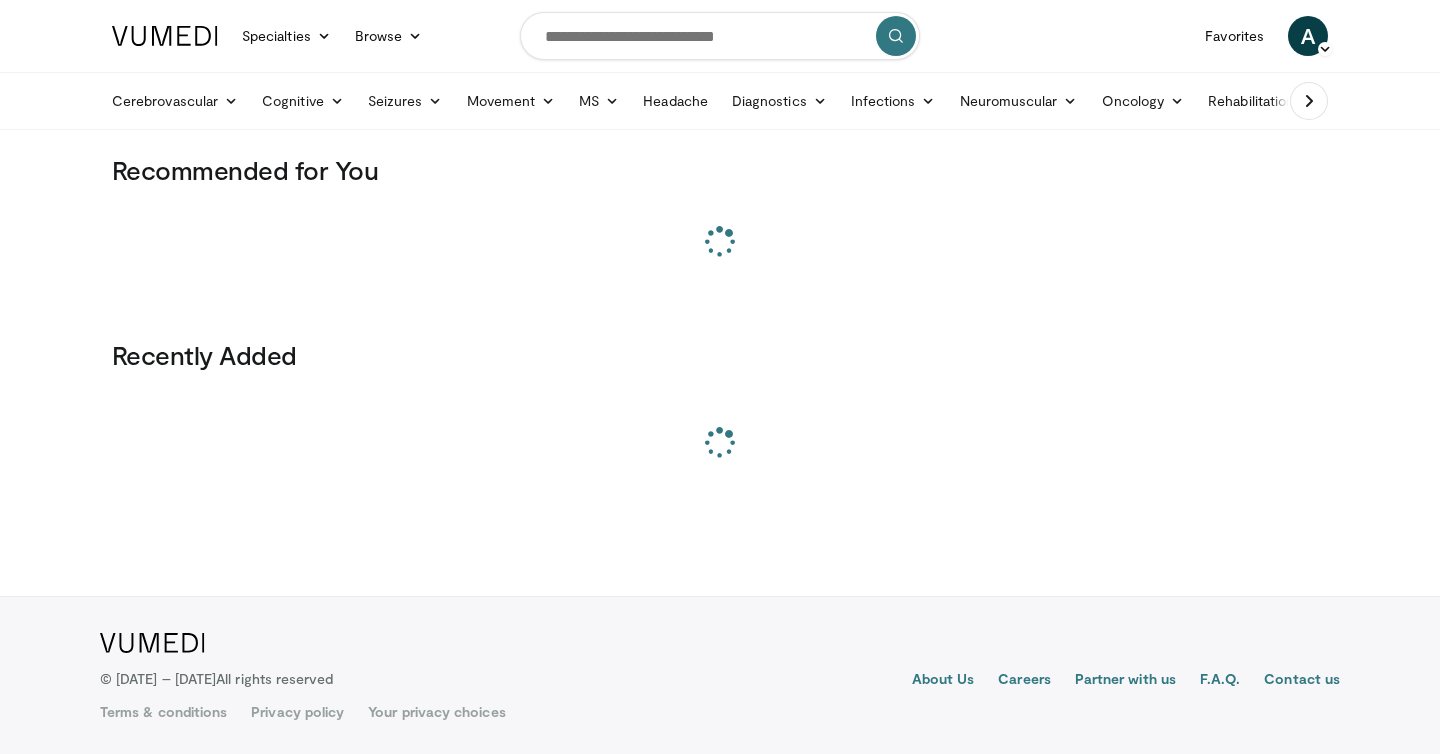 scroll, scrollTop: 0, scrollLeft: 0, axis: both 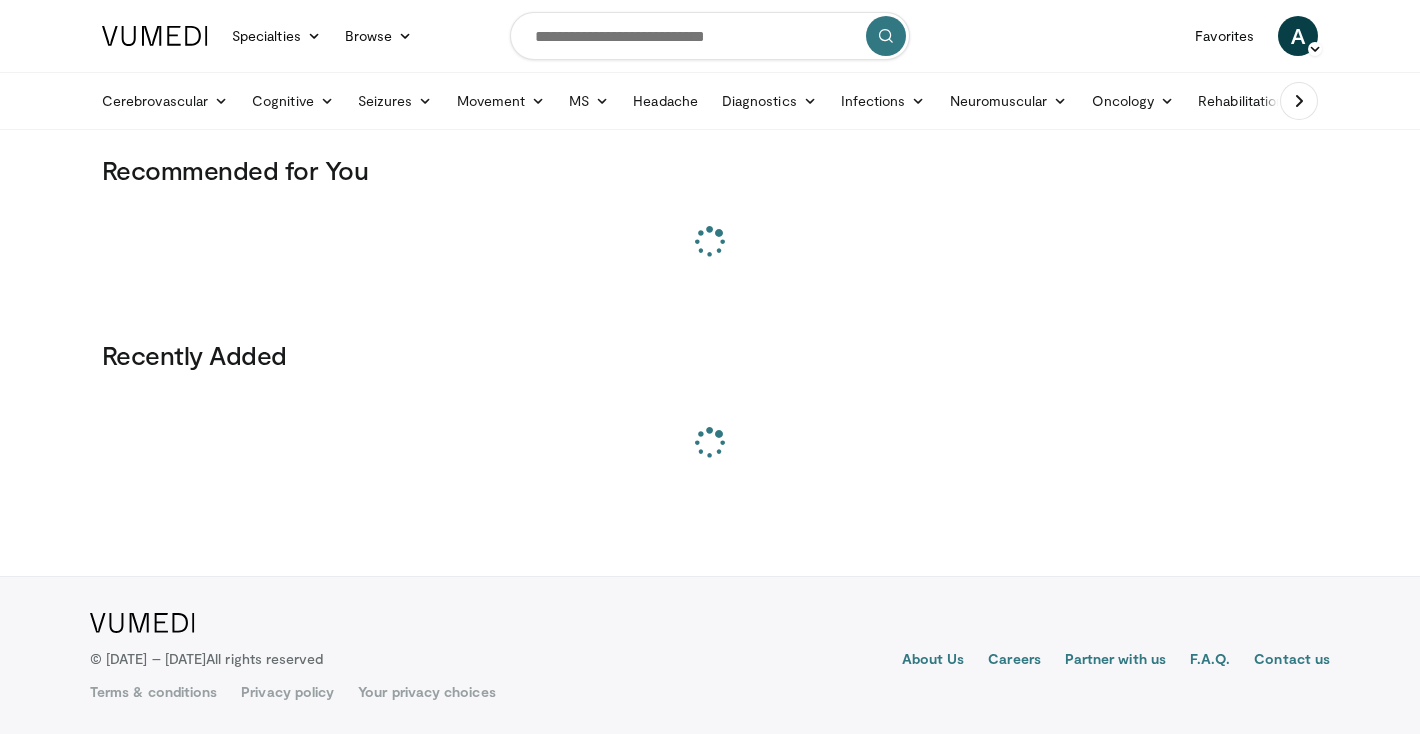 click at bounding box center (710, 36) 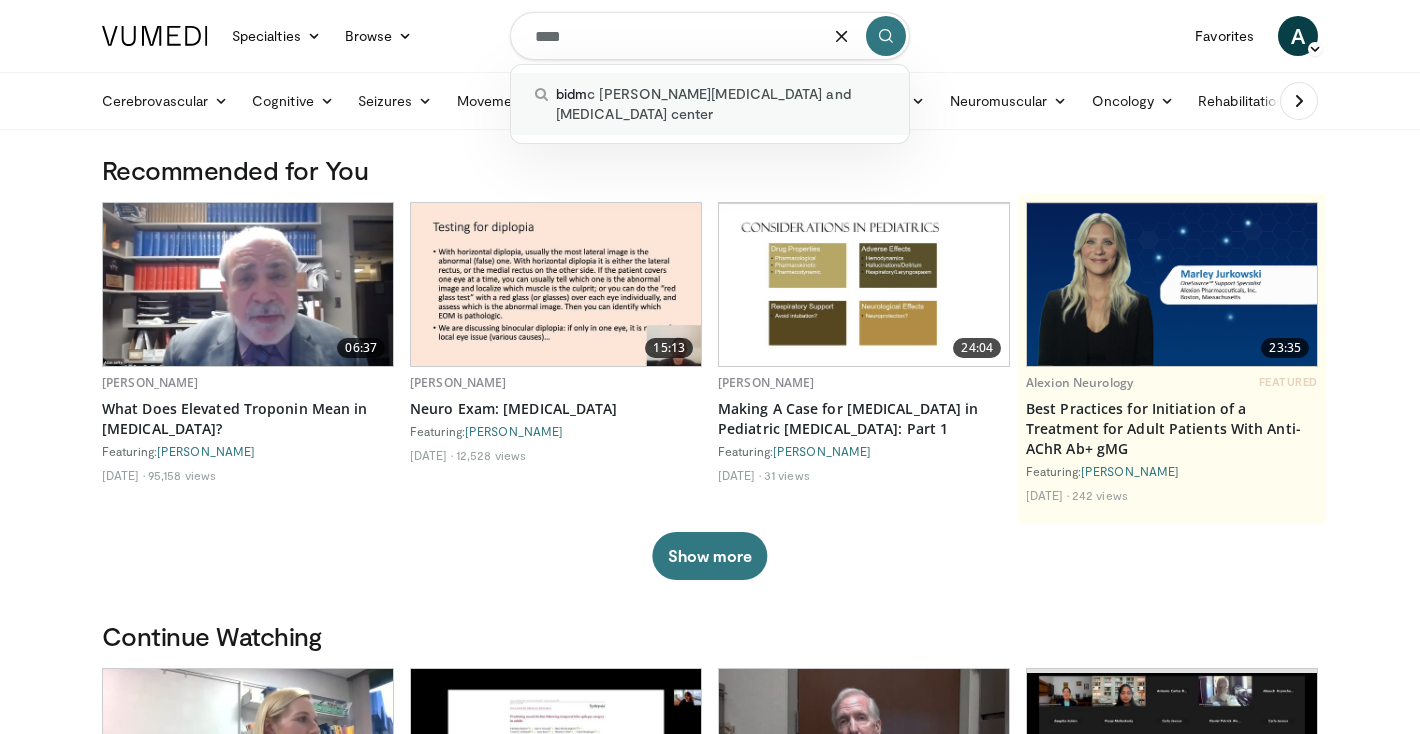 click on "bidm c parkinson's disease and movement disorders center" at bounding box center (720, 104) 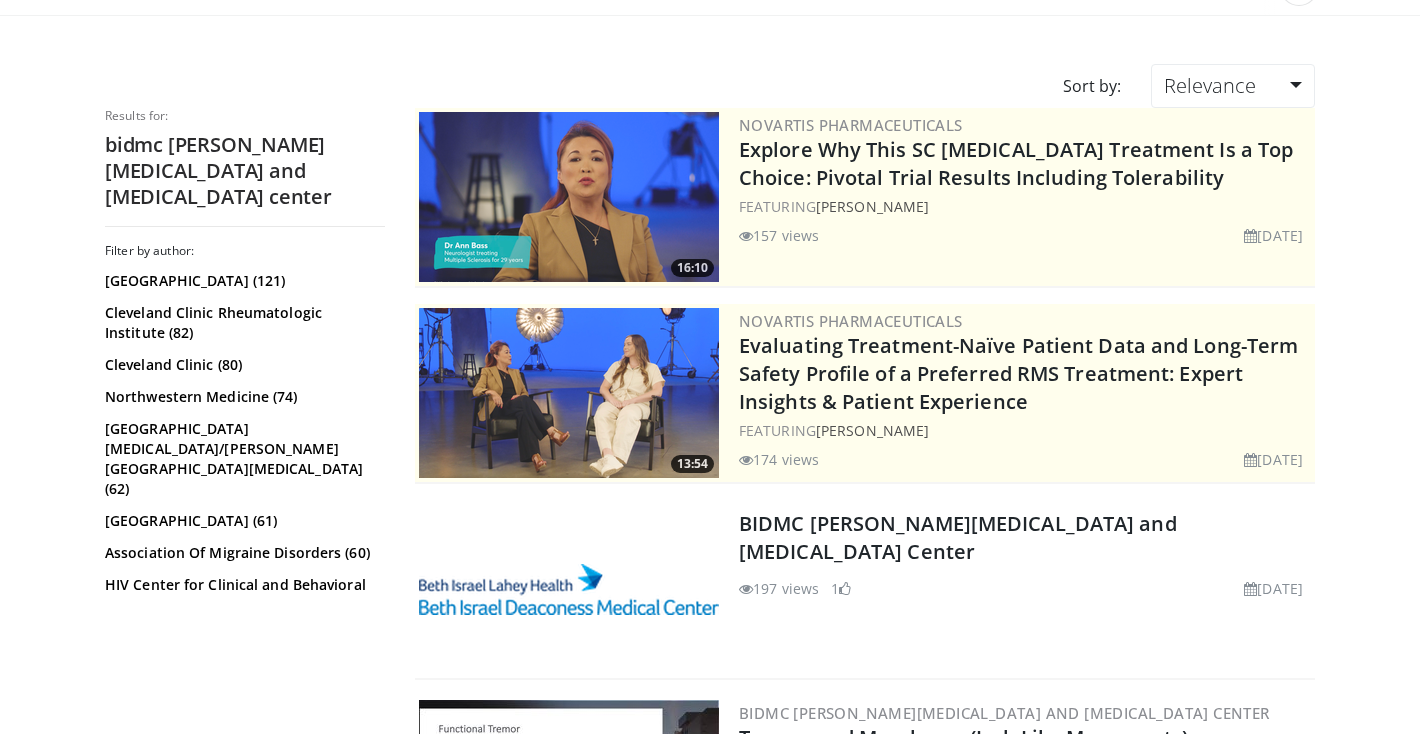 scroll, scrollTop: 150, scrollLeft: 0, axis: vertical 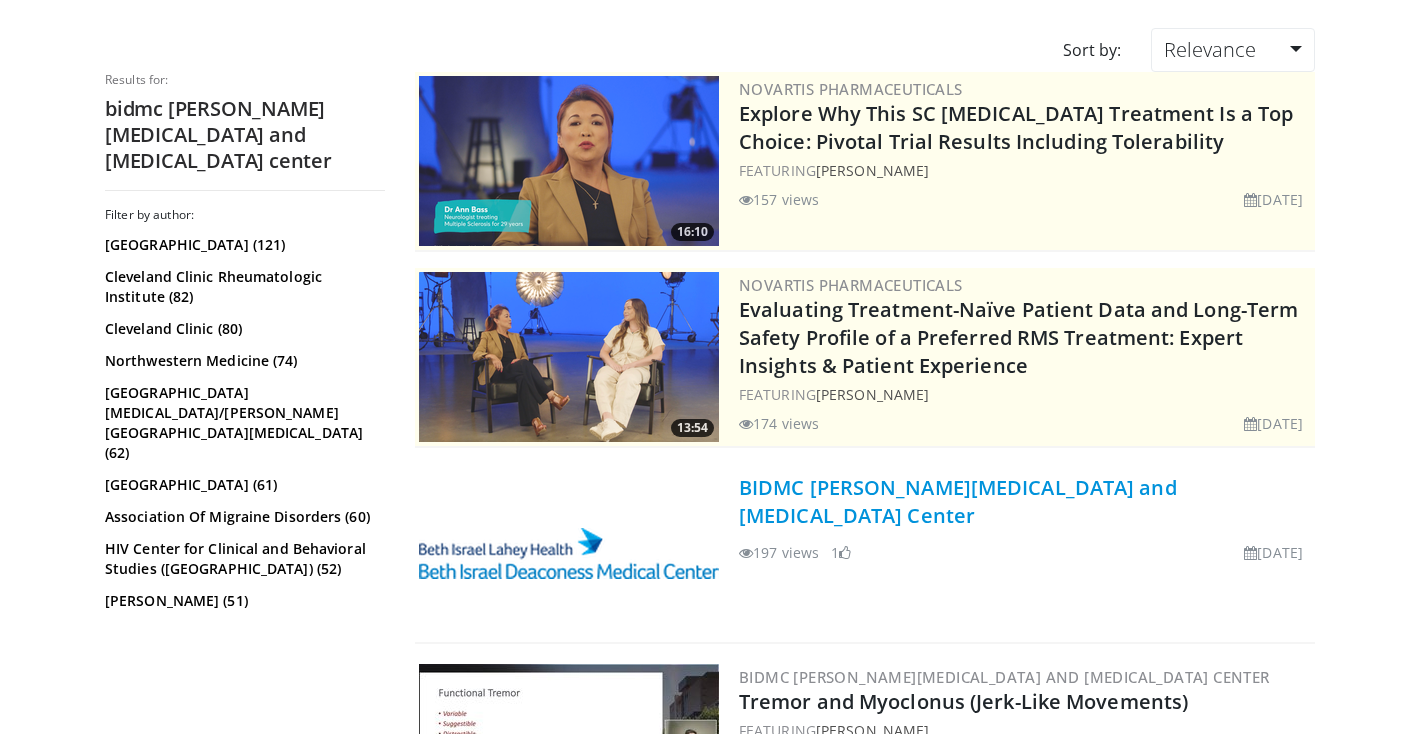 click on "BIDMC Parkinson's Disease and Movement Disorders Center" at bounding box center (958, 501) 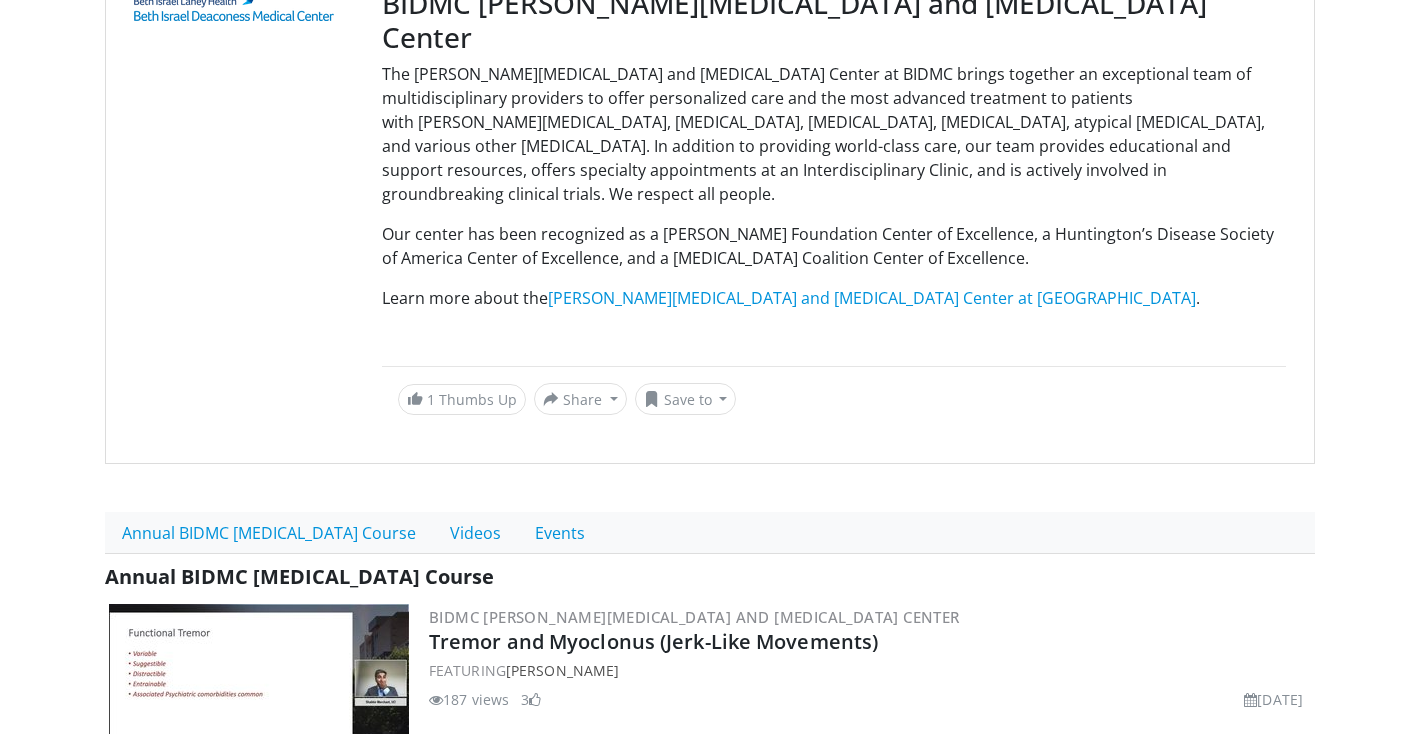 scroll, scrollTop: 303, scrollLeft: 0, axis: vertical 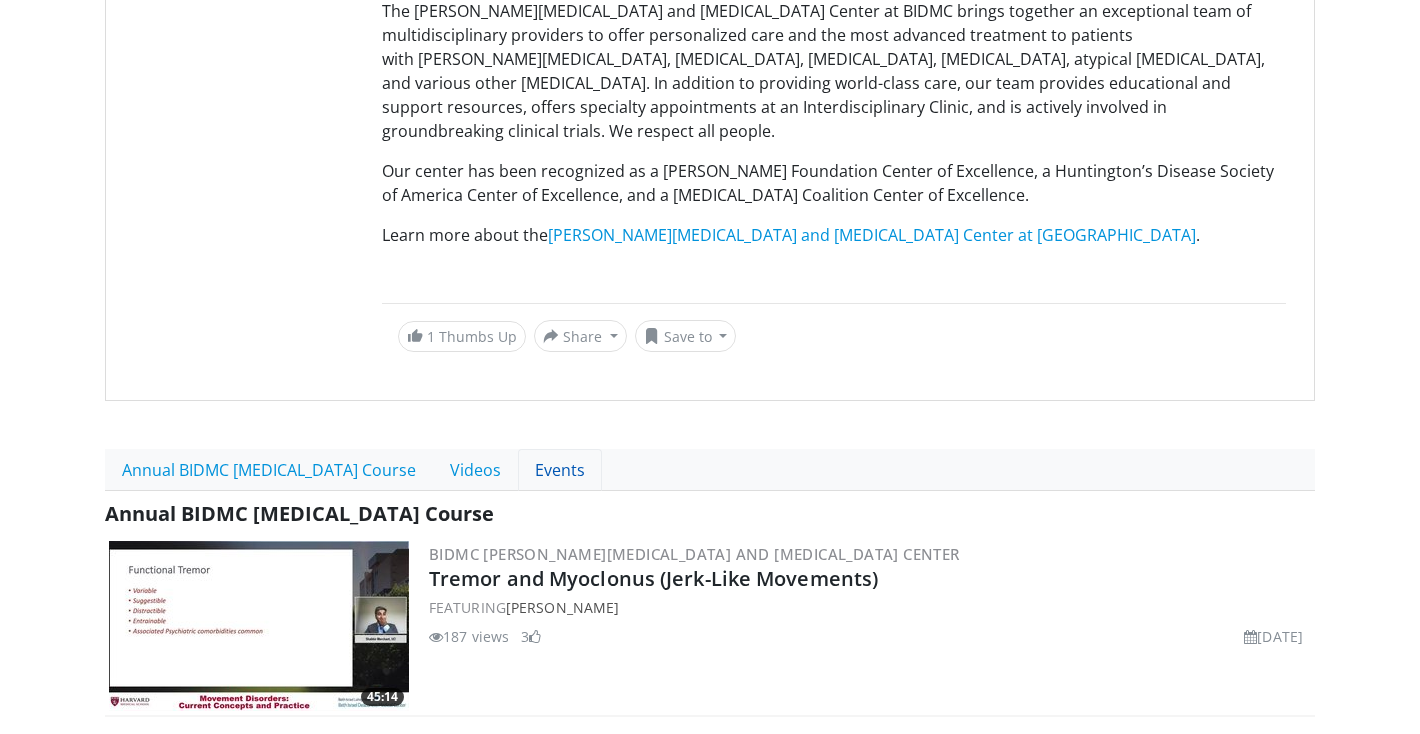 click on "Events" at bounding box center (560, 470) 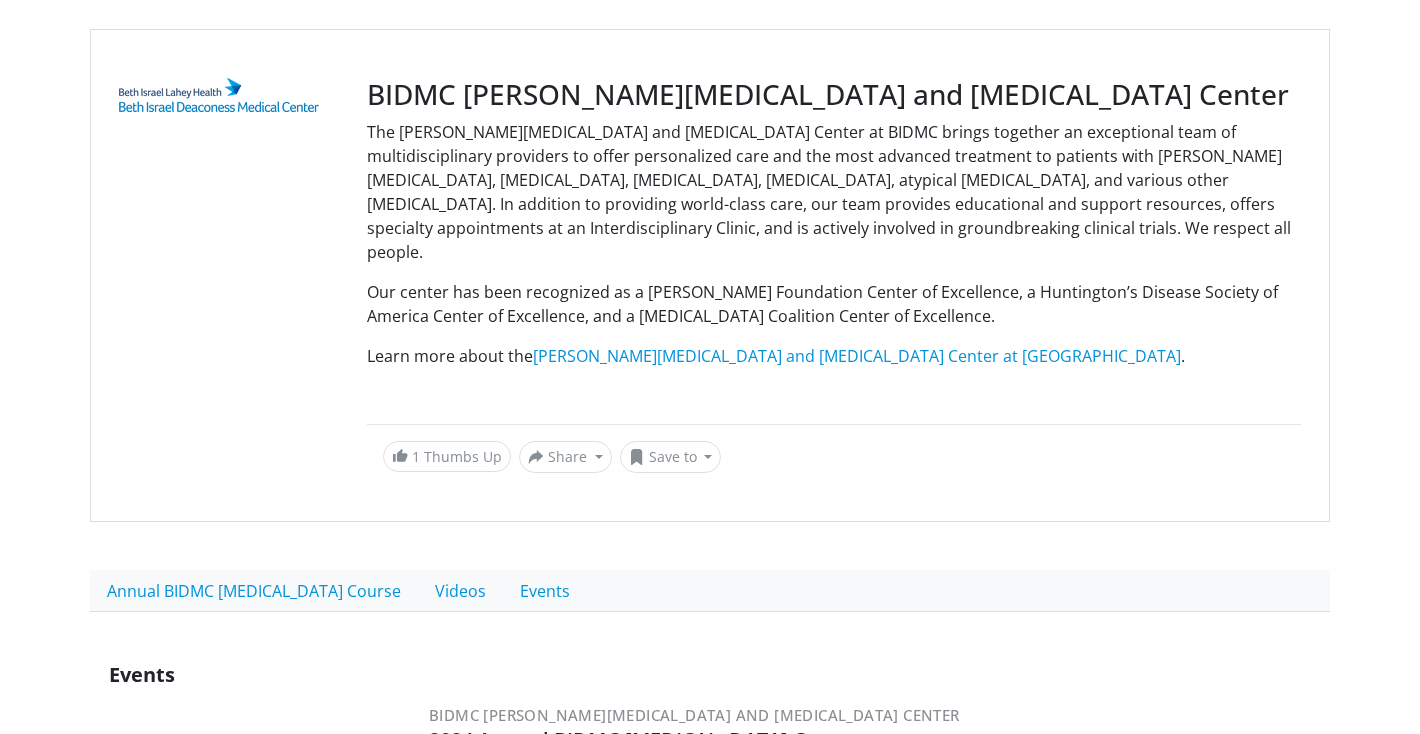 scroll, scrollTop: 200, scrollLeft: 0, axis: vertical 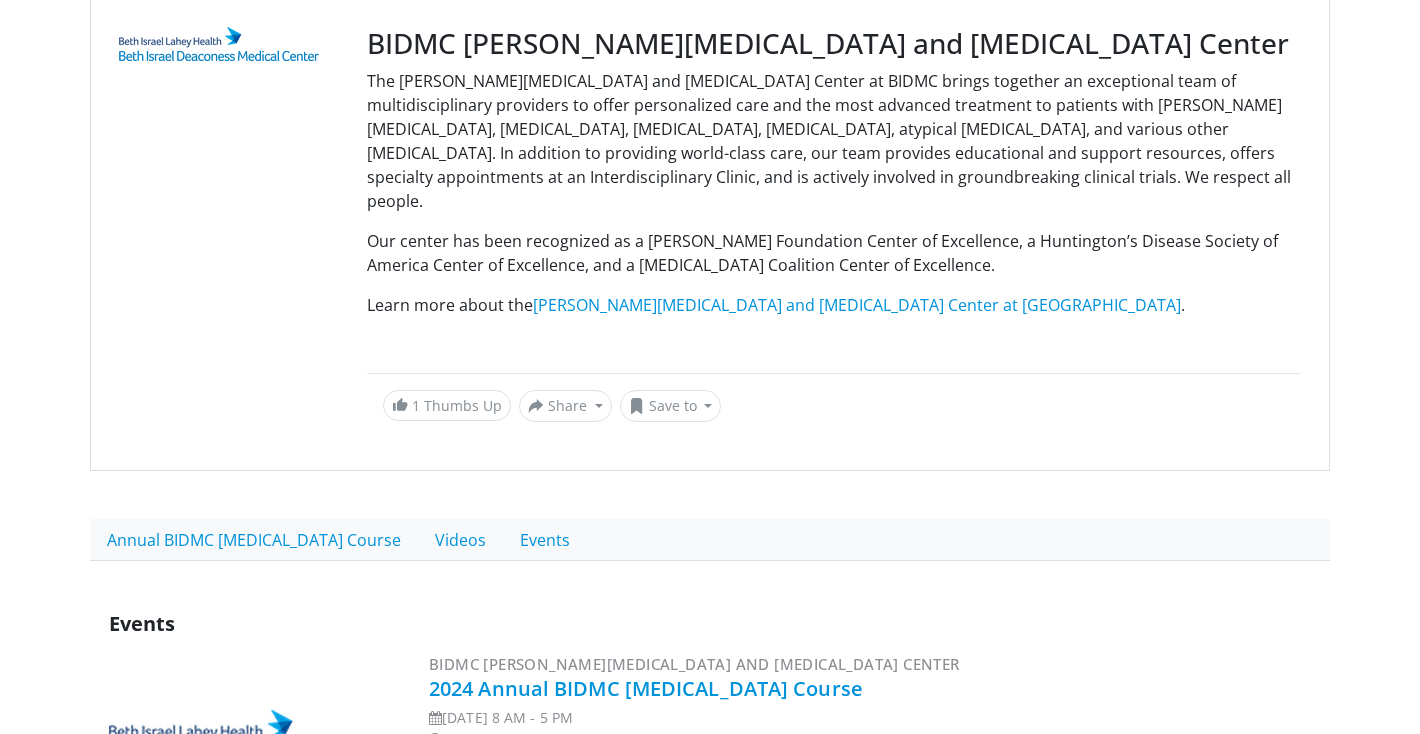 click on "2024 Annual BIDMC Movement Disorders Course" at bounding box center [646, 688] 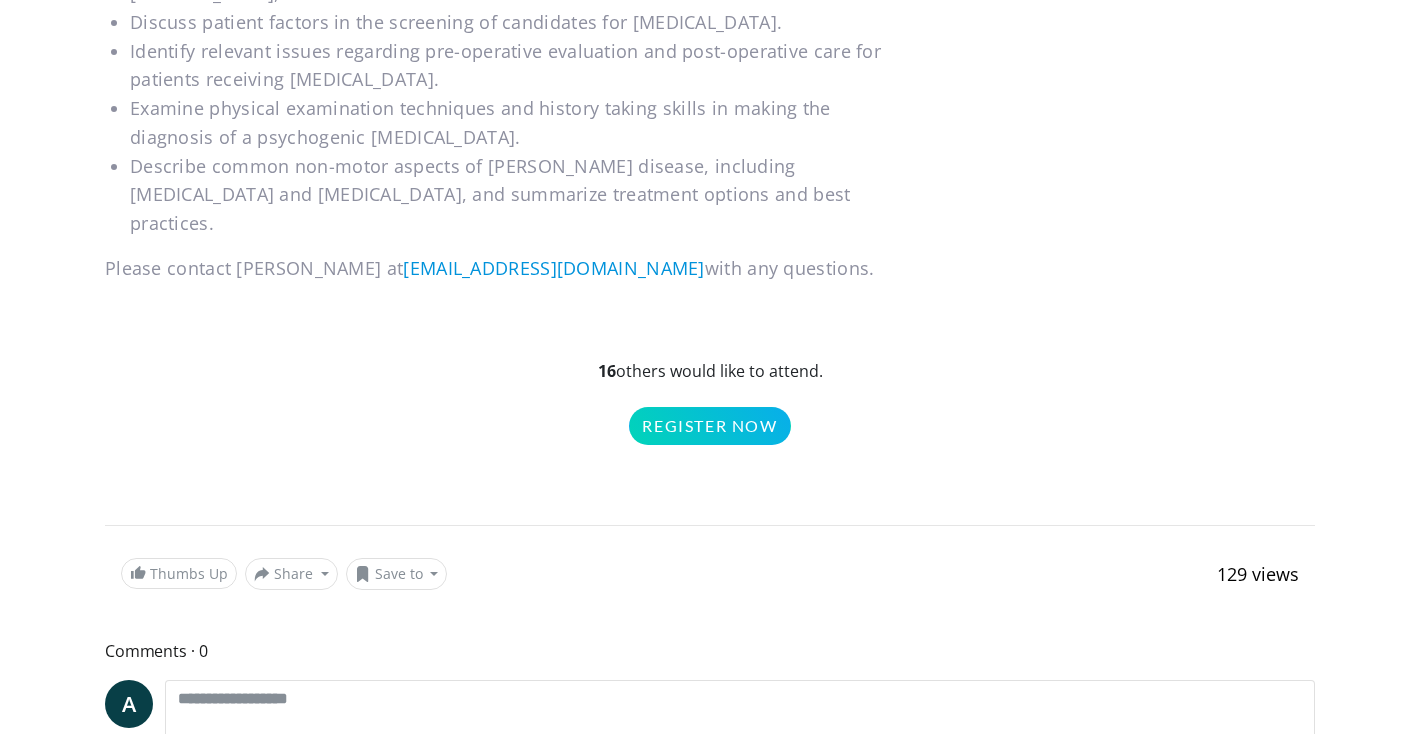 scroll, scrollTop: 2295, scrollLeft: 0, axis: vertical 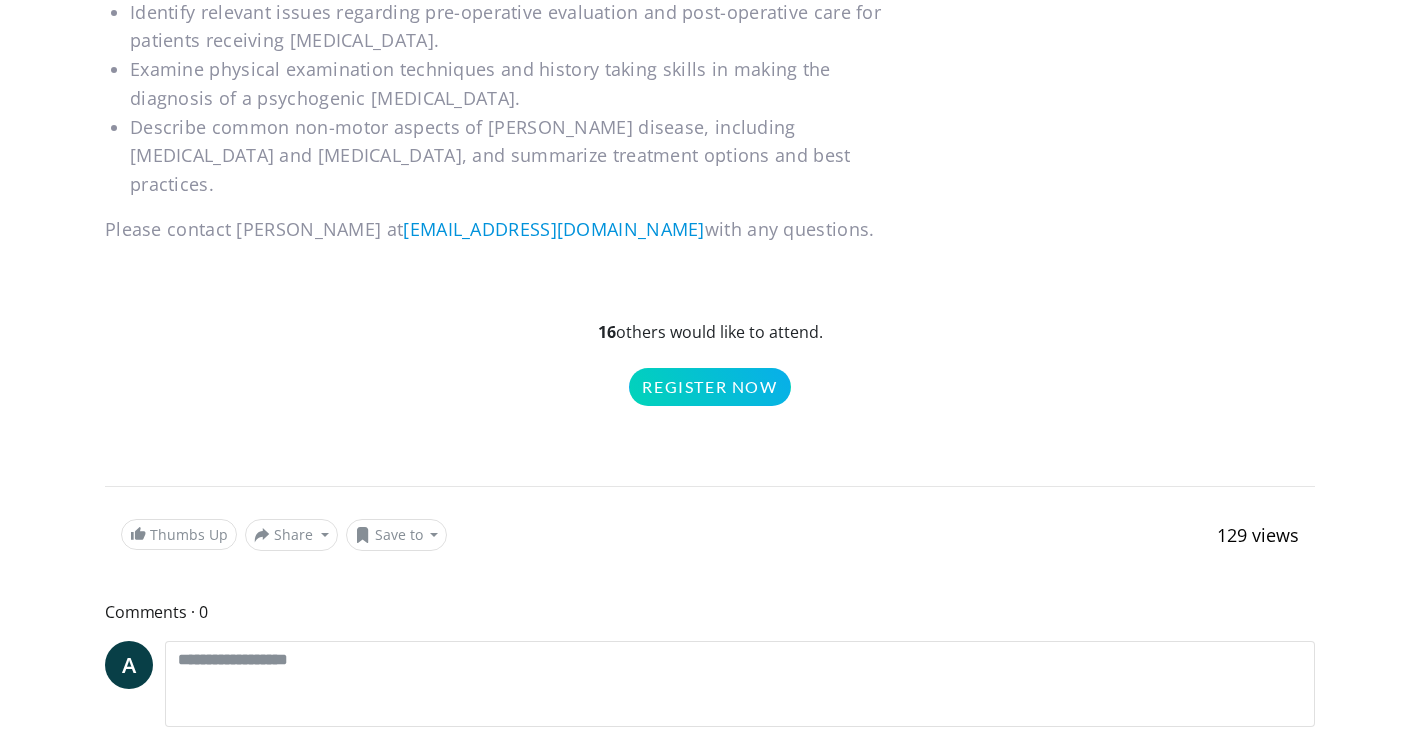 drag, startPoint x: 873, startPoint y: 250, endPoint x: 107, endPoint y: 240, distance: 766.06525 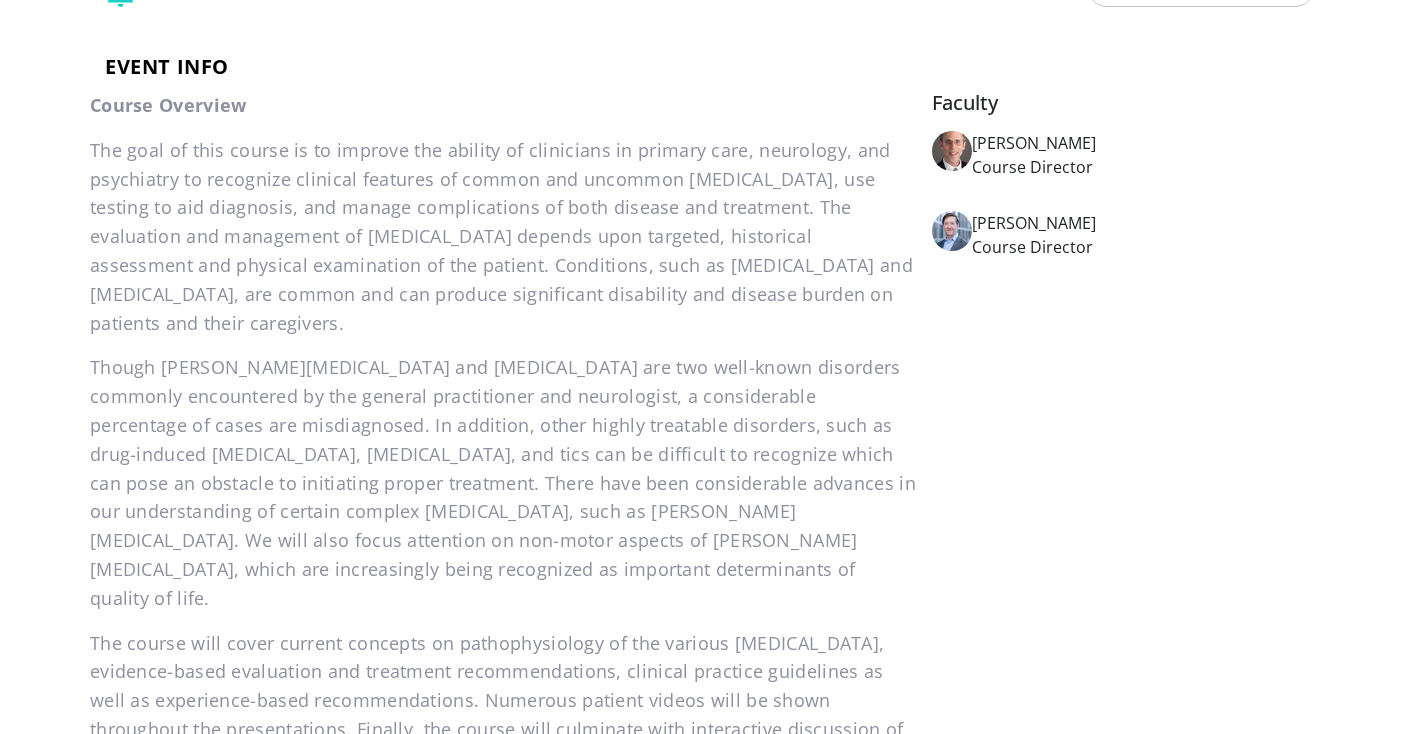 scroll, scrollTop: 0, scrollLeft: 0, axis: both 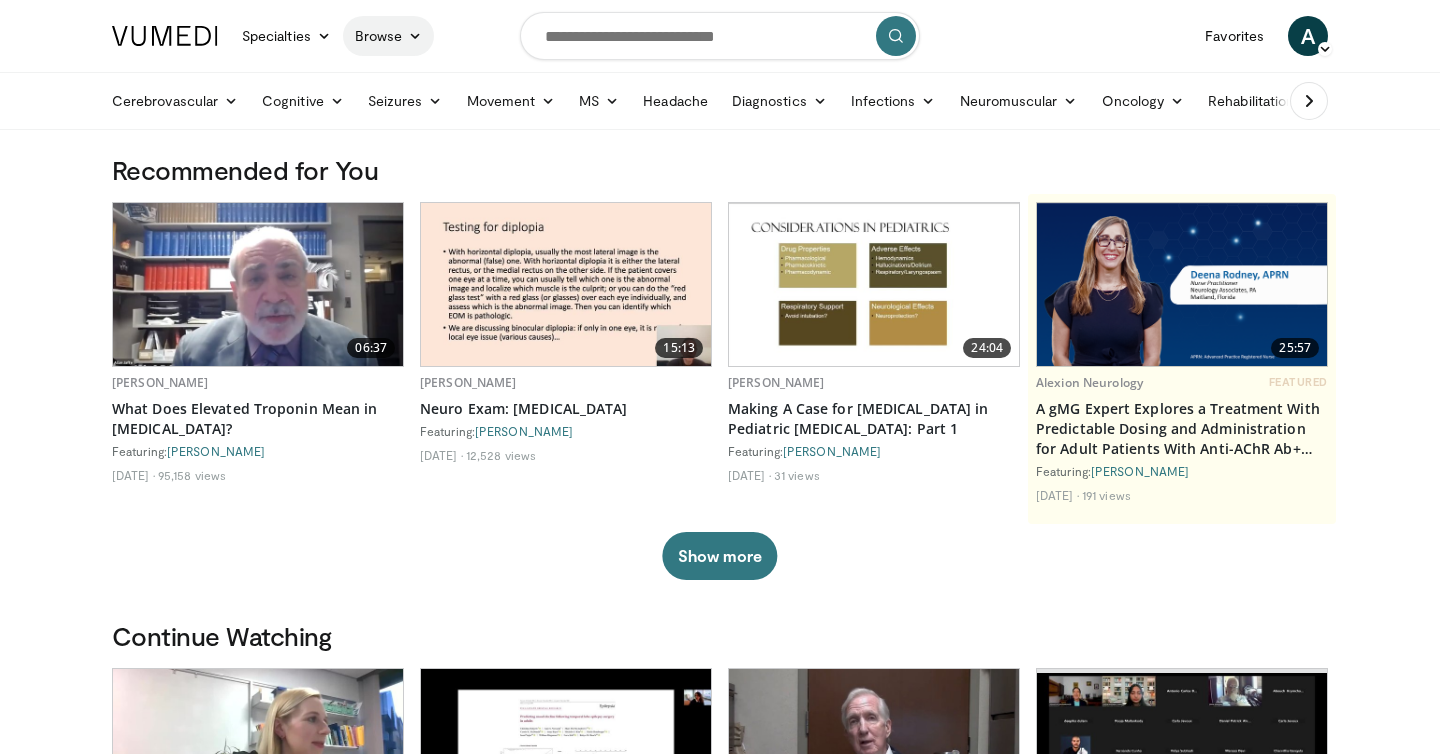 click on "Browse" at bounding box center [389, 36] 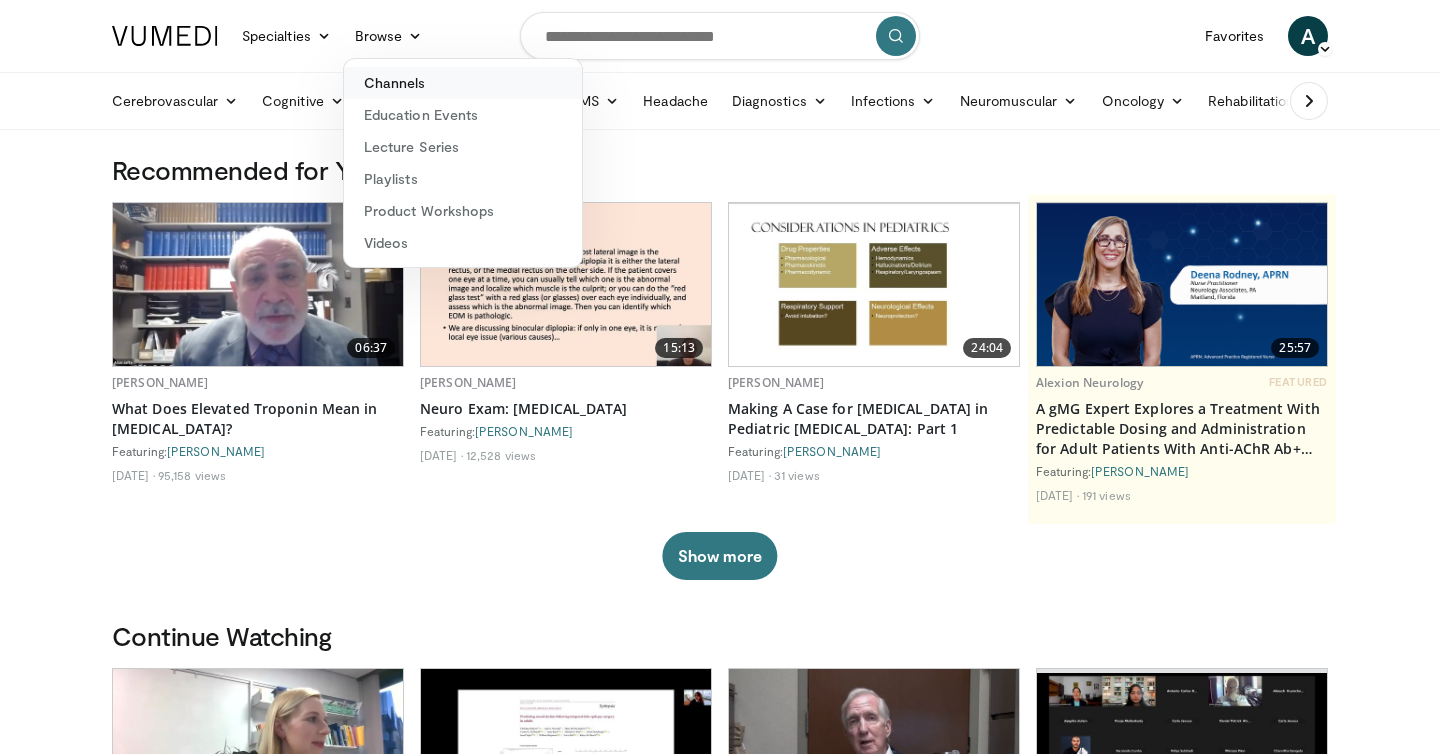 click on "Channels" at bounding box center [463, 83] 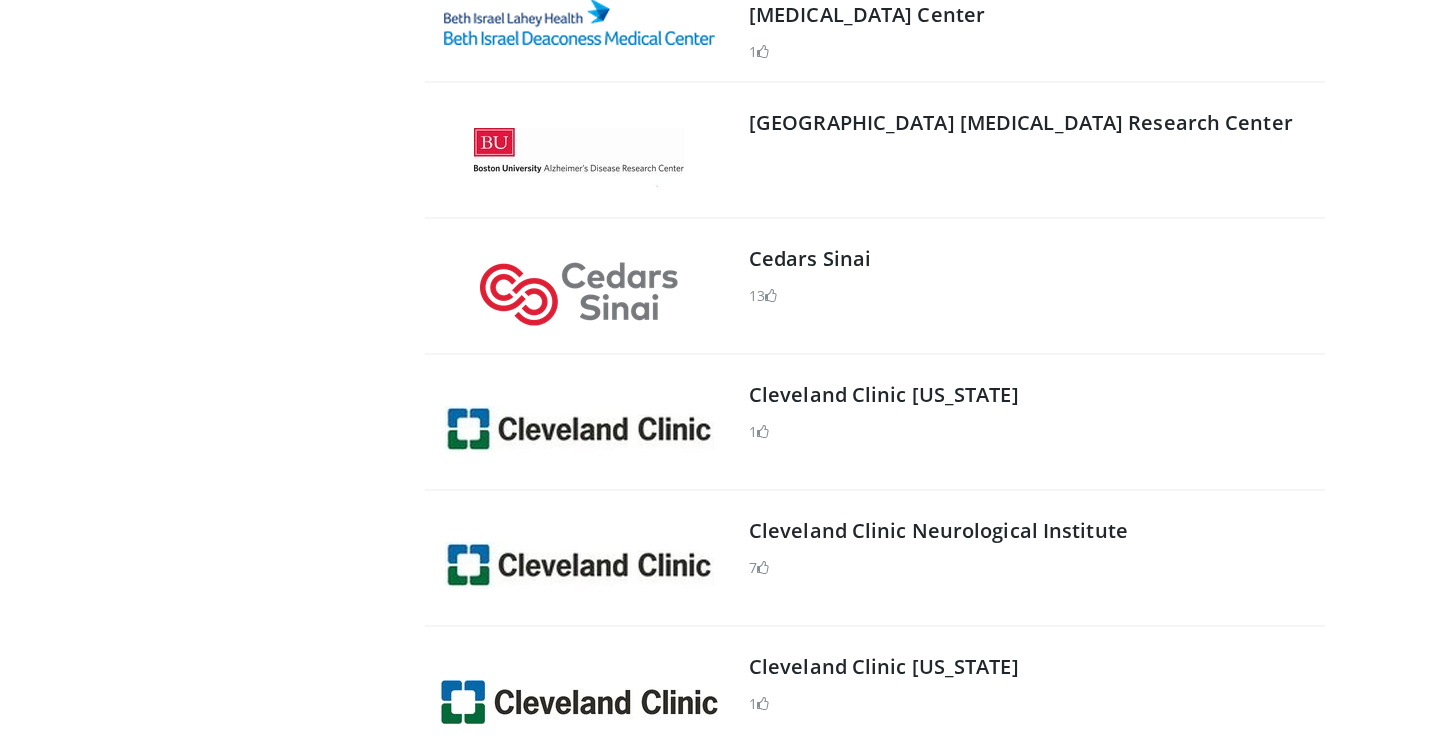 scroll, scrollTop: 2358, scrollLeft: 0, axis: vertical 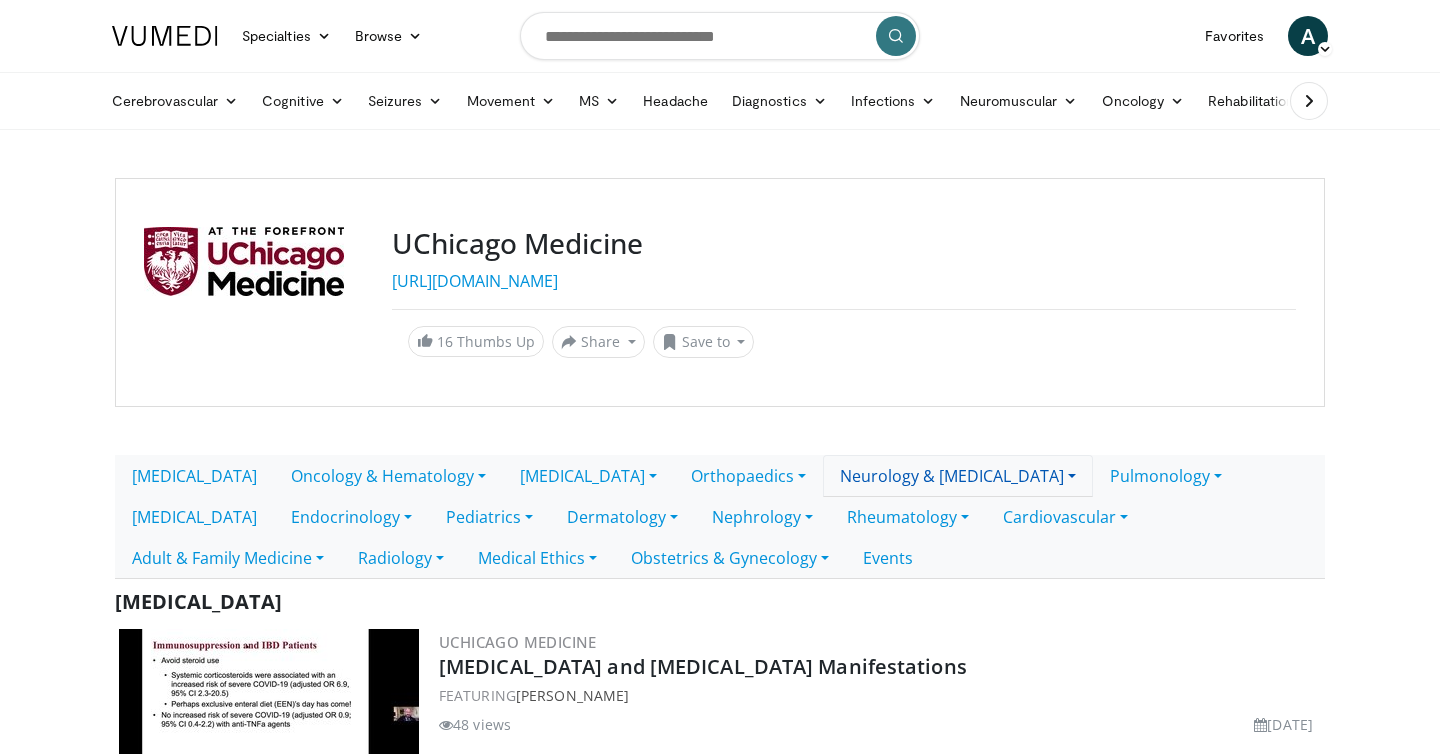 click on "Neurology & [MEDICAL_DATA]" at bounding box center (958, 476) 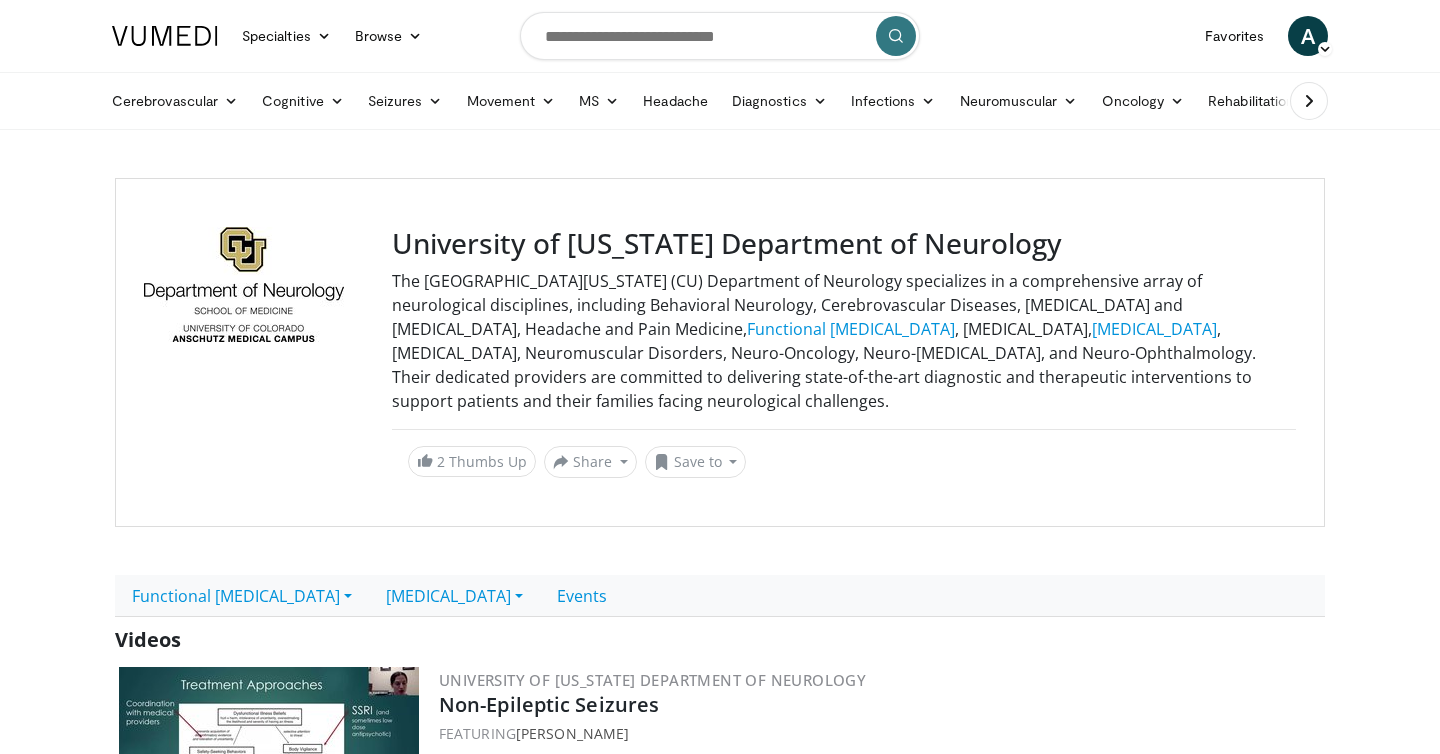 scroll, scrollTop: 0, scrollLeft: 0, axis: both 